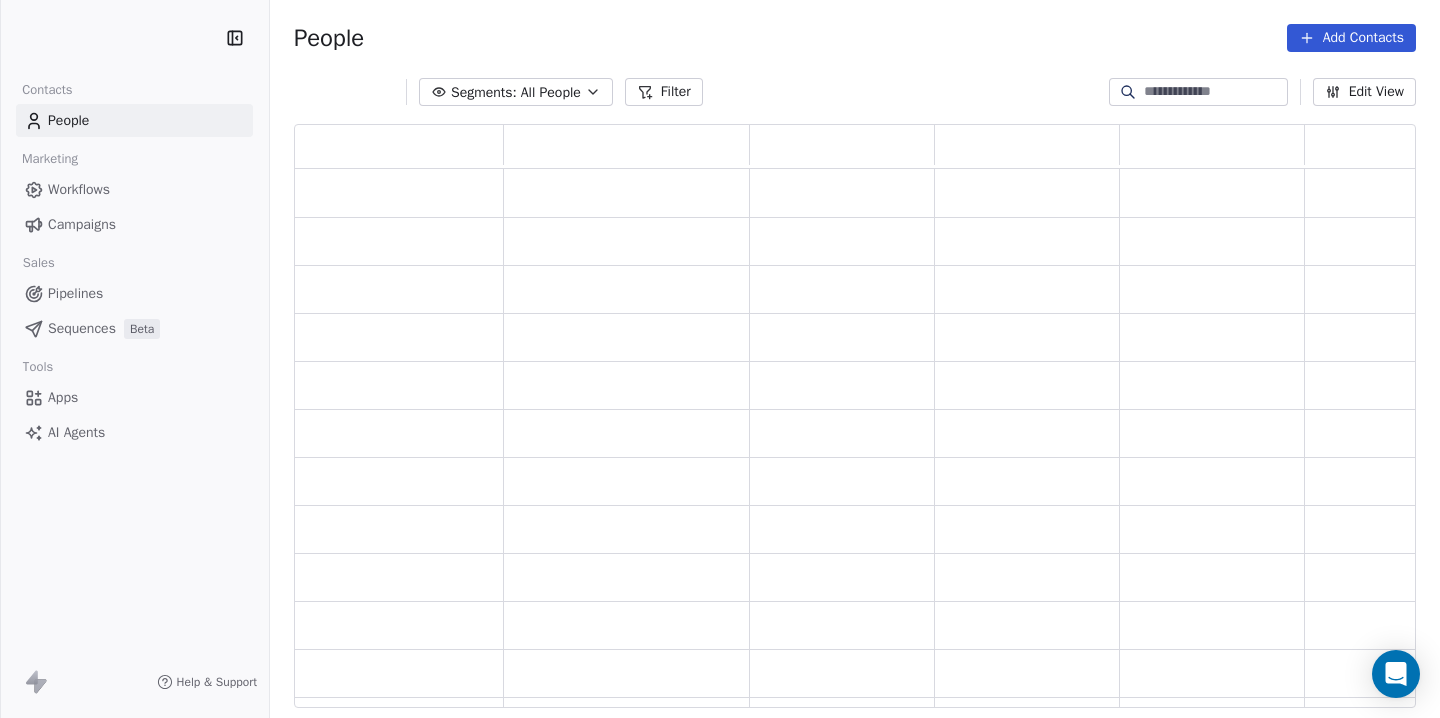 scroll, scrollTop: 0, scrollLeft: 0, axis: both 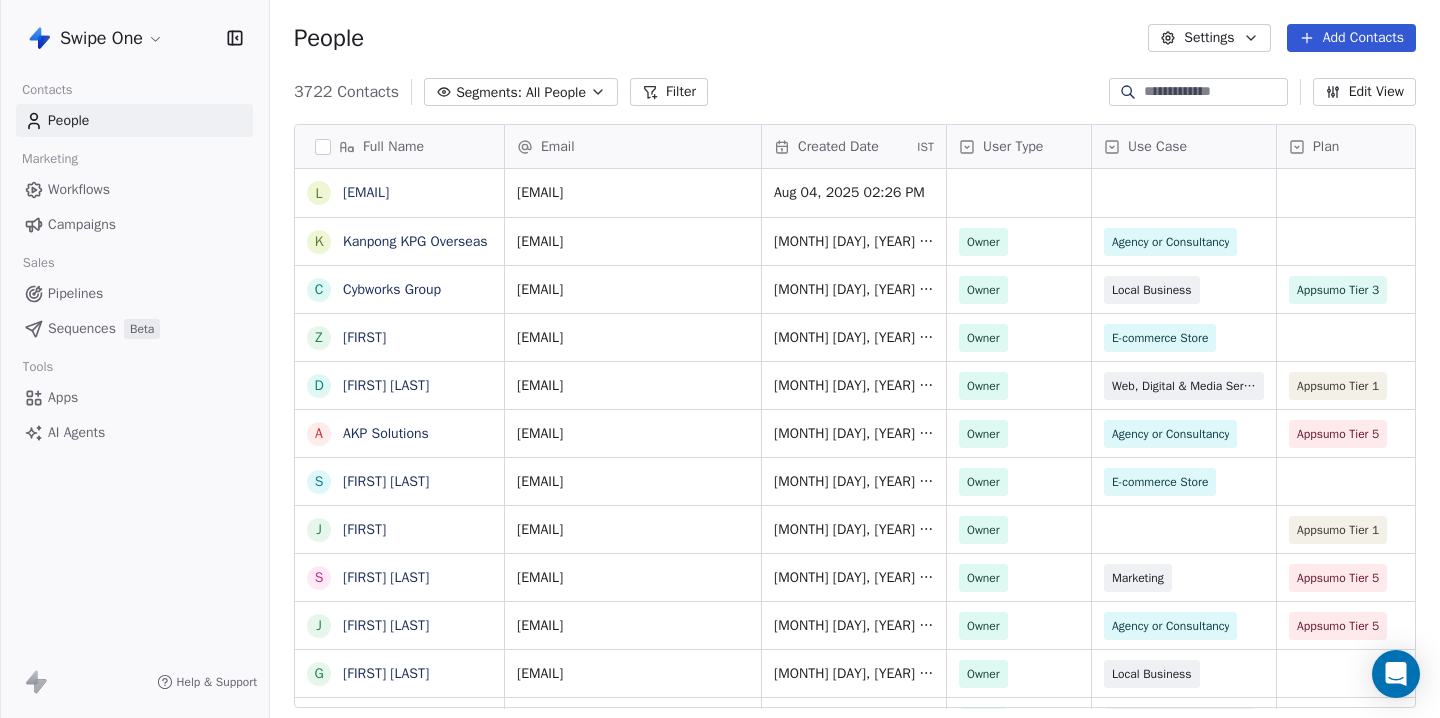 paste on "**********" 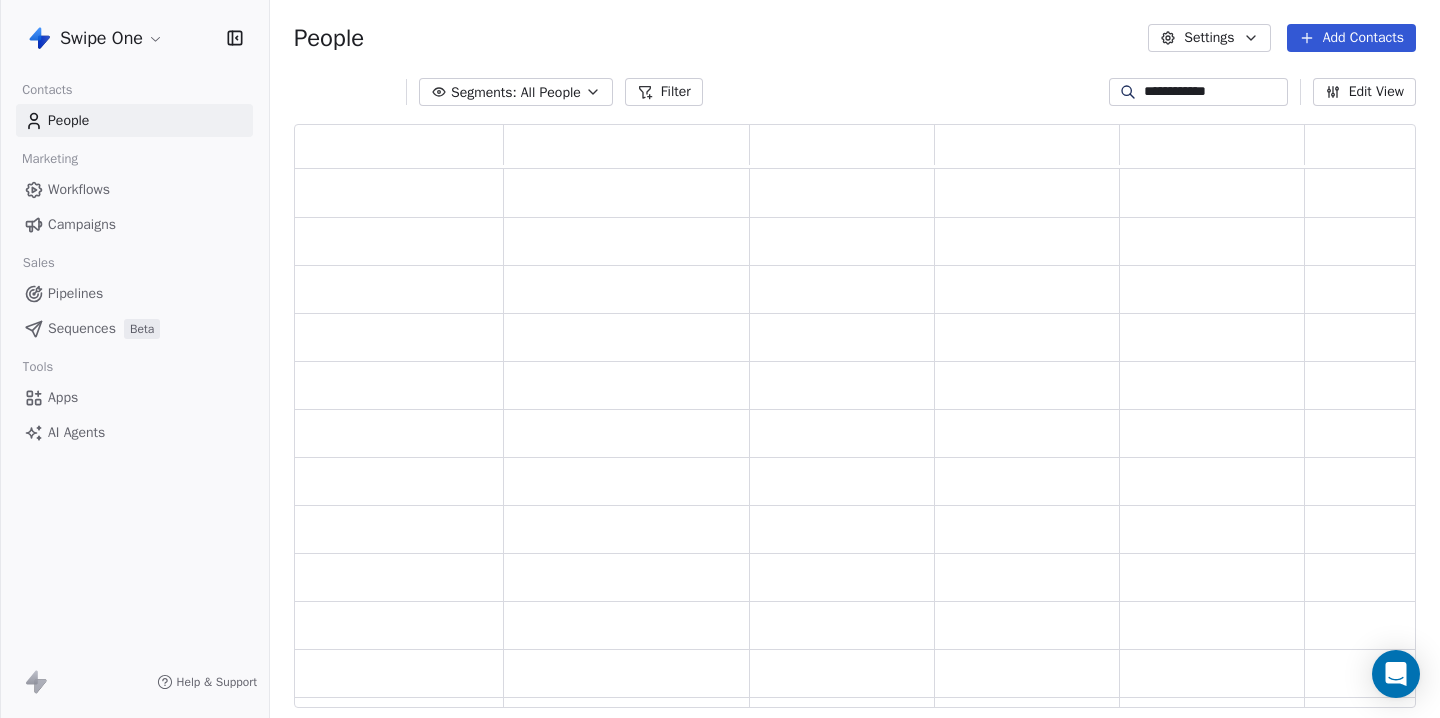 scroll, scrollTop: 1, scrollLeft: 1, axis: both 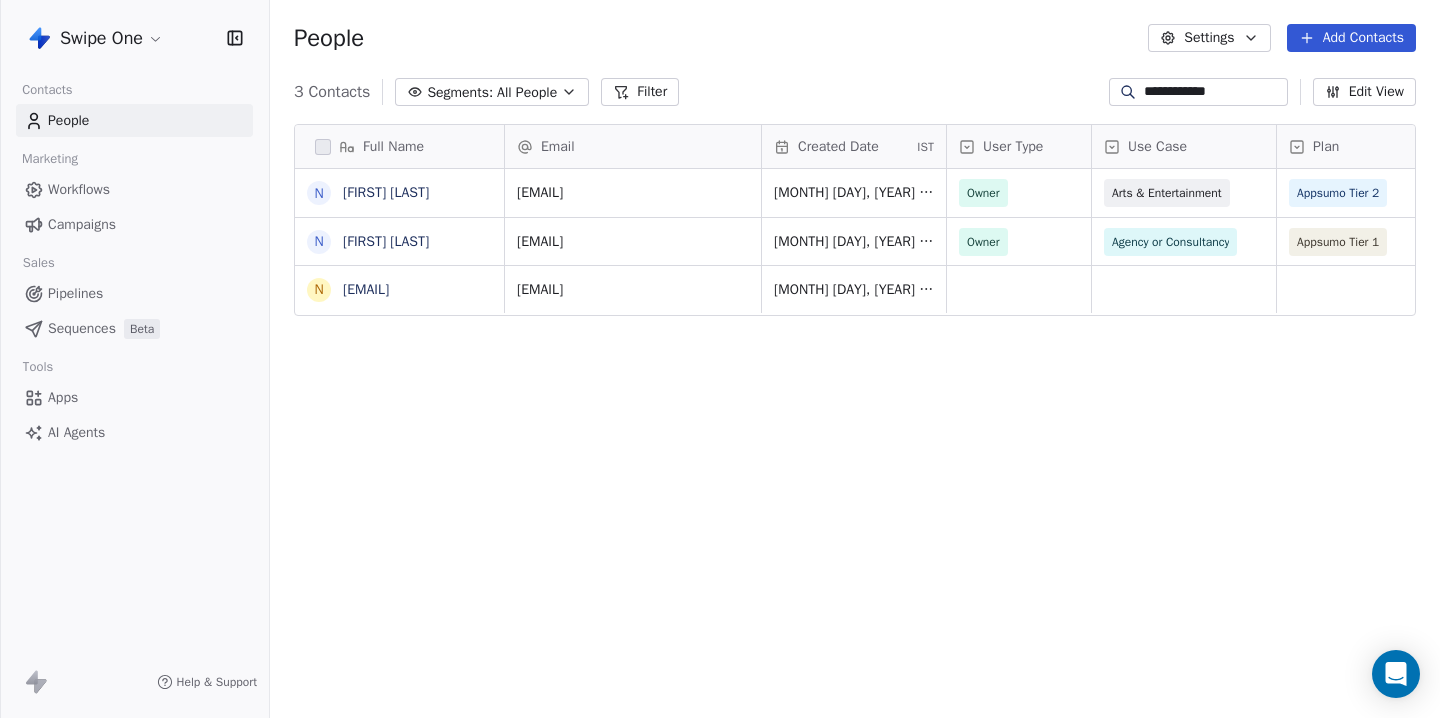 type on "**********" 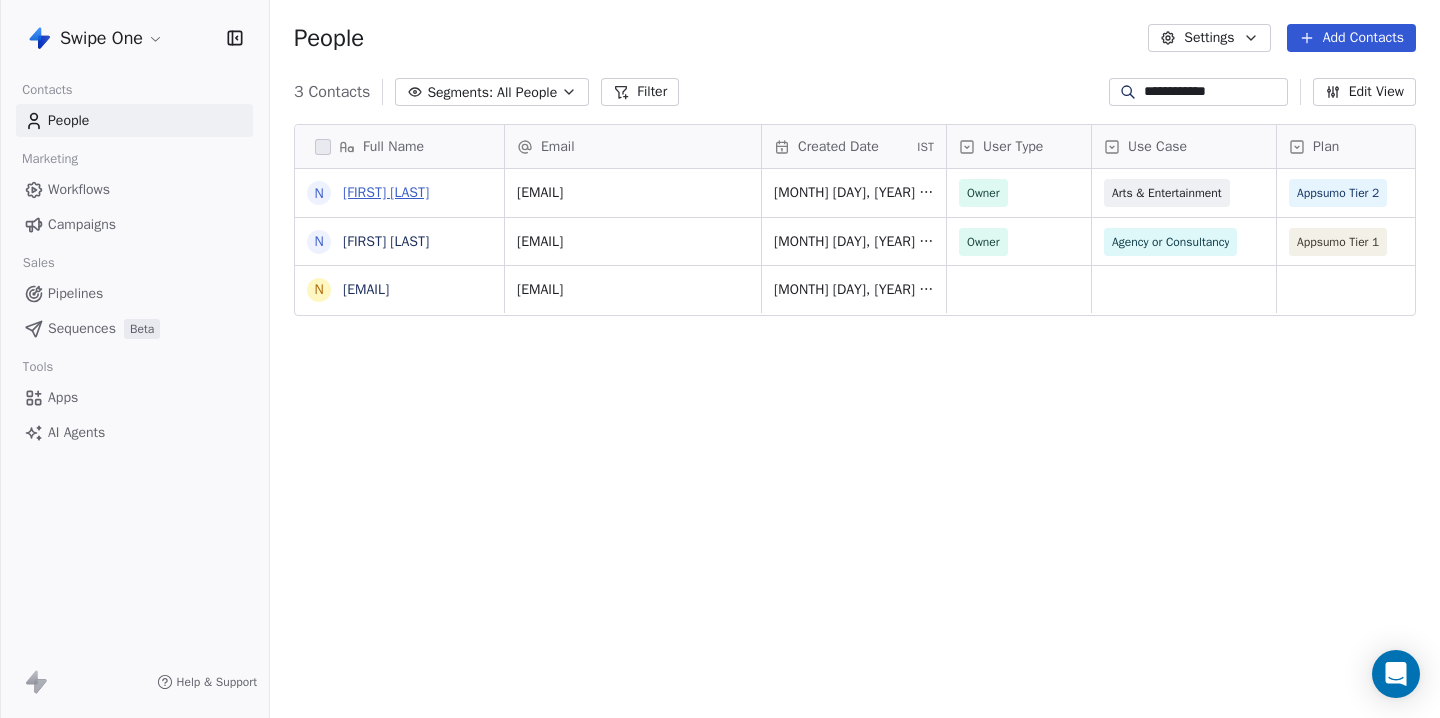 click on "[FIRST] [LAST]" at bounding box center [386, 192] 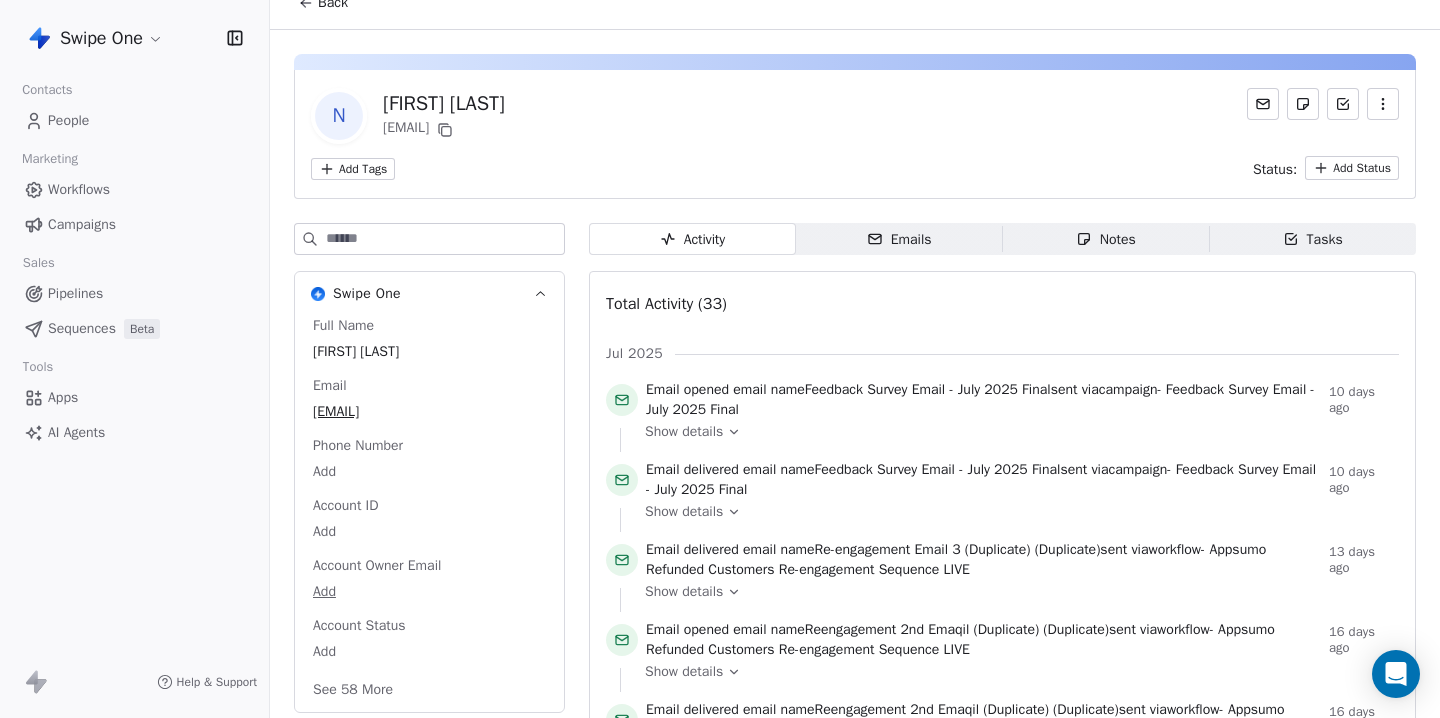 scroll, scrollTop: 0, scrollLeft: 0, axis: both 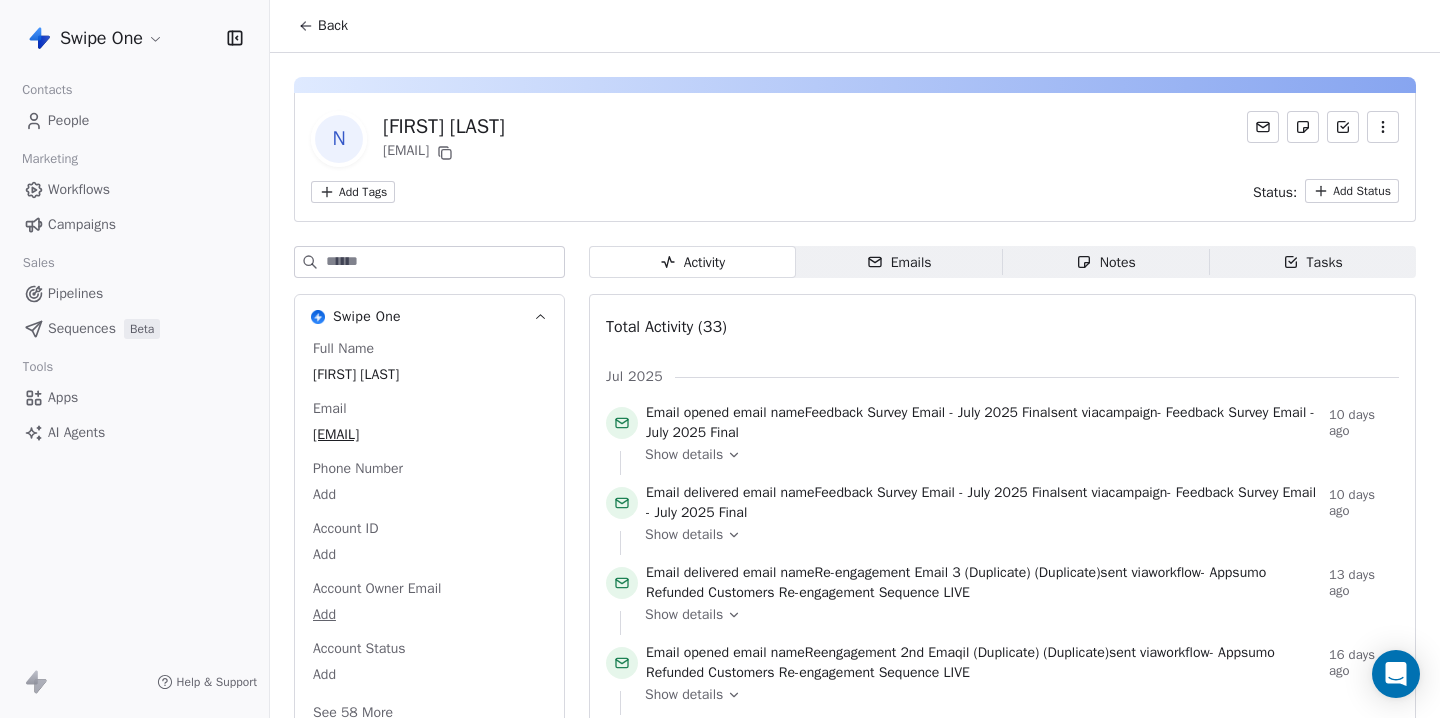 click on "Back" at bounding box center [333, 26] 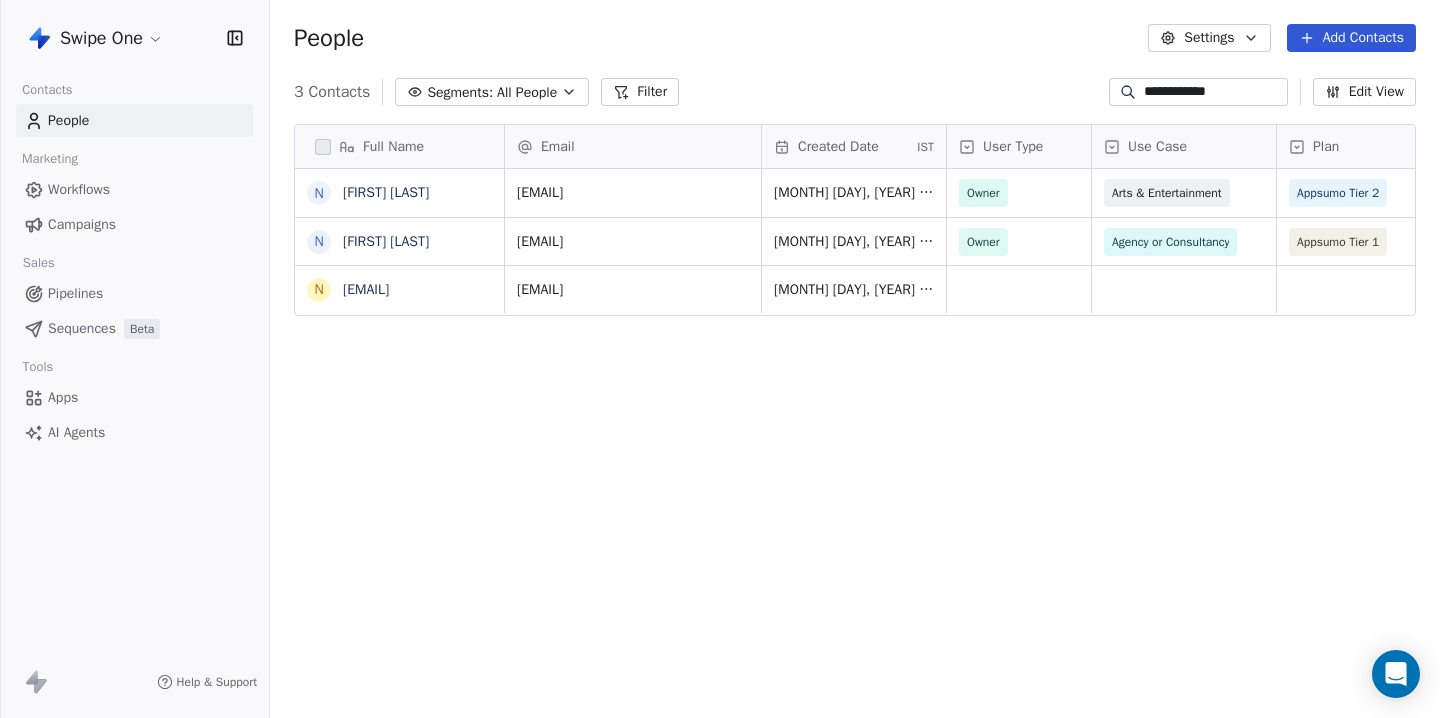 scroll, scrollTop: 1, scrollLeft: 1, axis: both 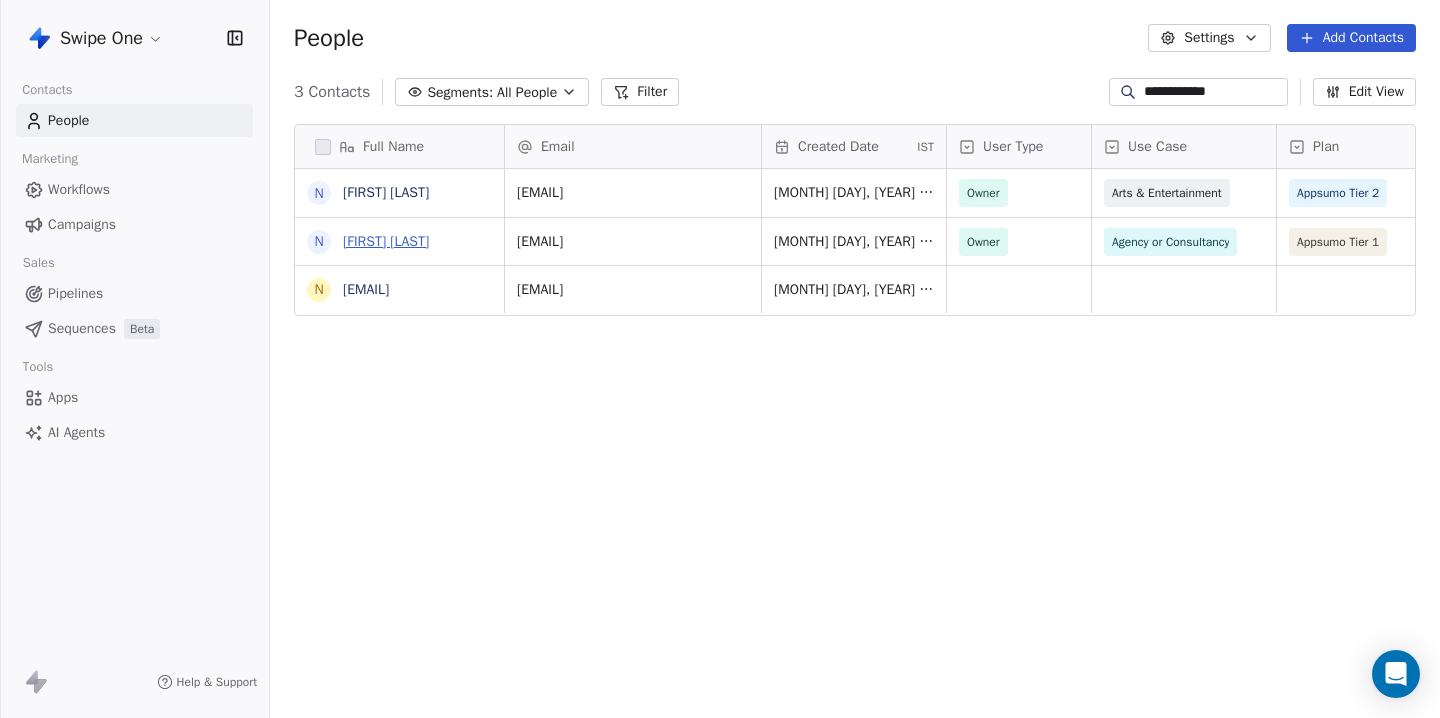 click on "[FIRST] [LAST]" at bounding box center [386, 241] 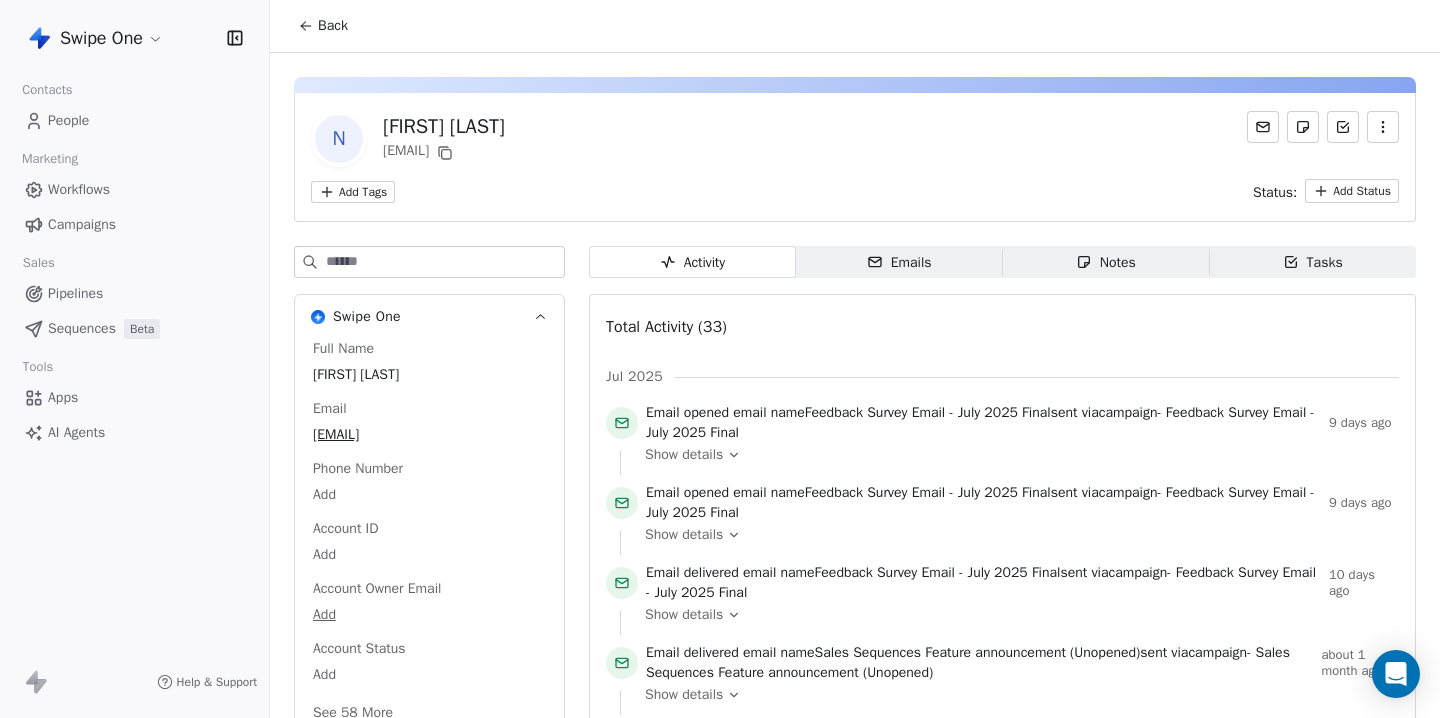click on "Back" at bounding box center [333, 26] 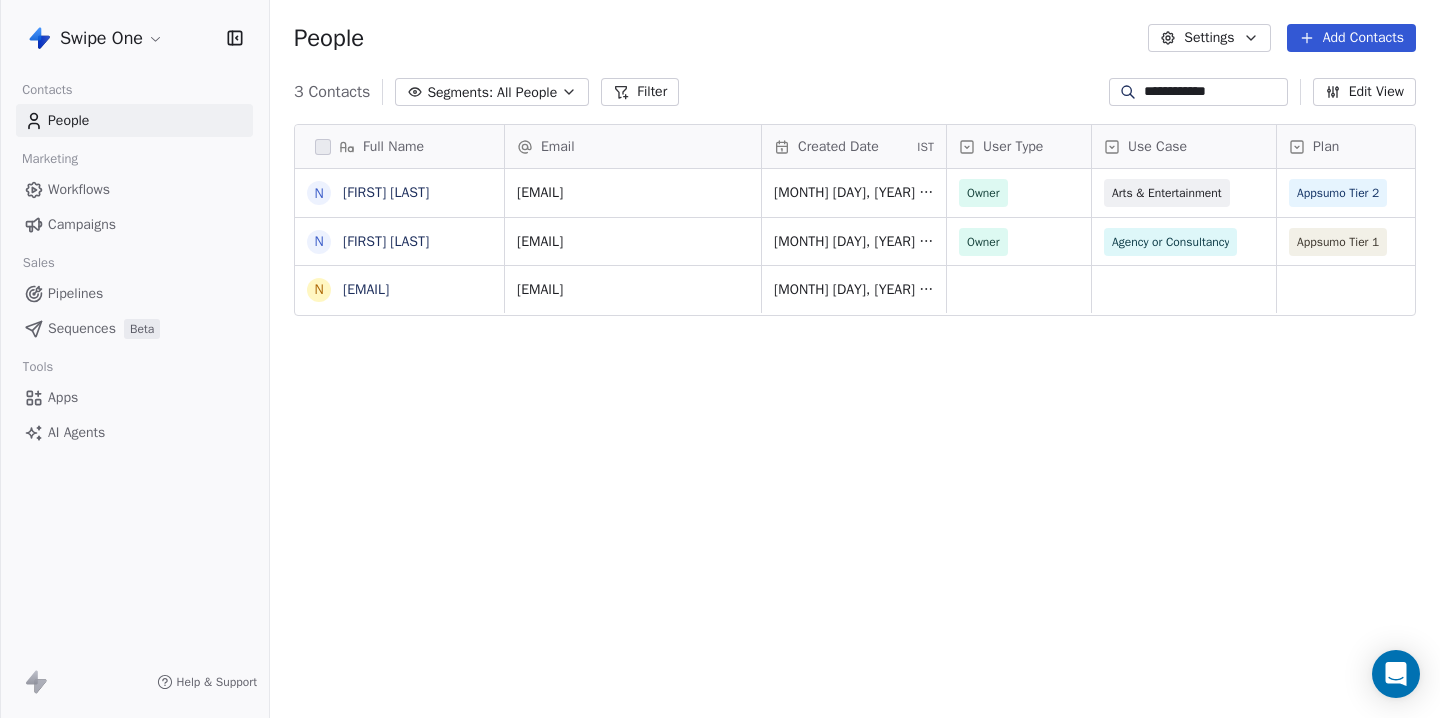 scroll, scrollTop: 1, scrollLeft: 1, axis: both 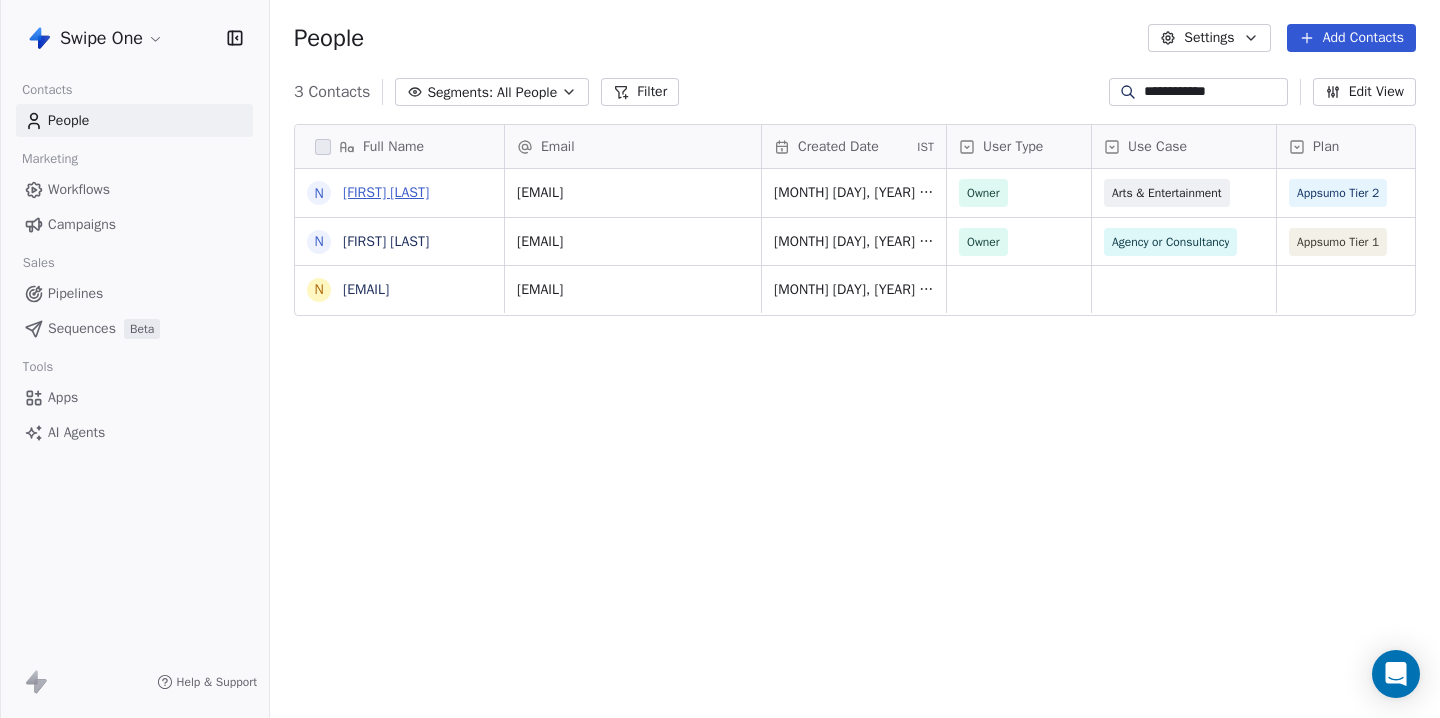 click on "[FIRST] [LAST]" at bounding box center (386, 192) 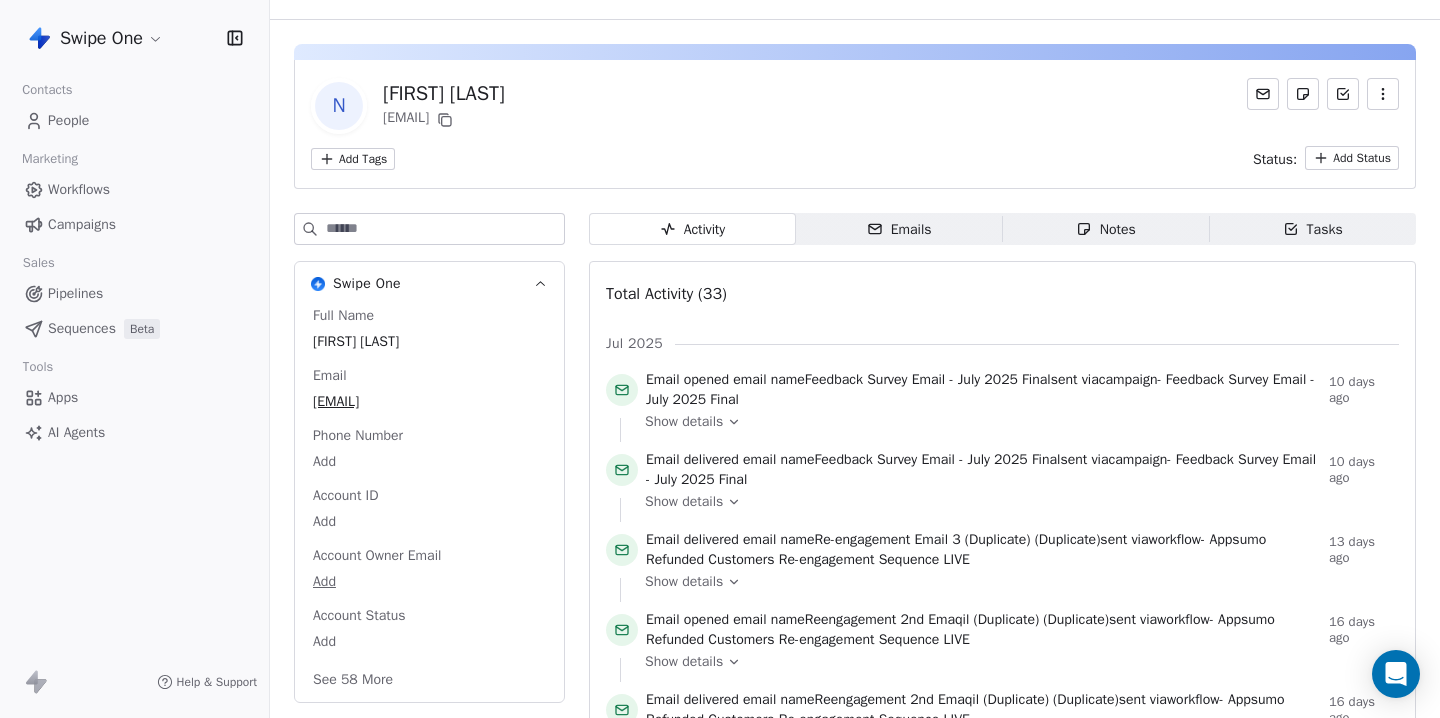scroll, scrollTop: 0, scrollLeft: 0, axis: both 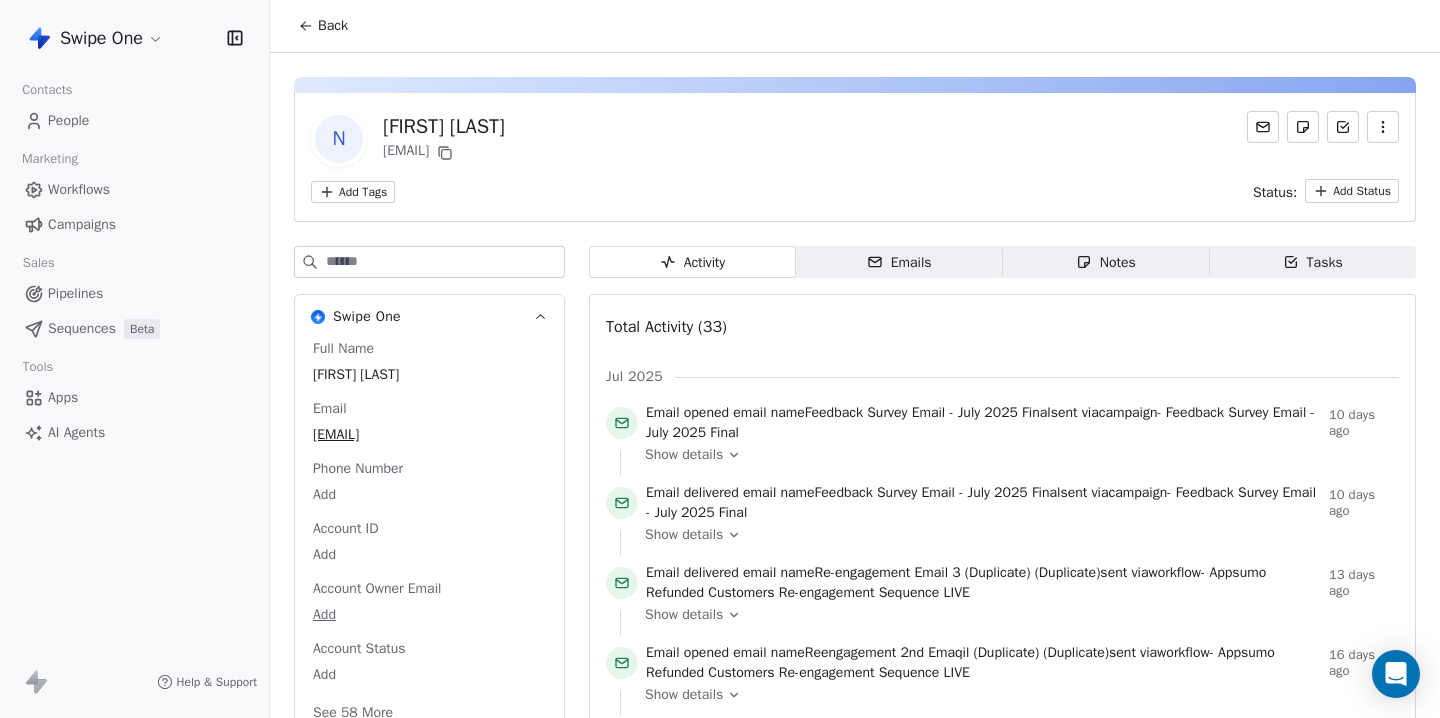 click on "Back" at bounding box center (323, 26) 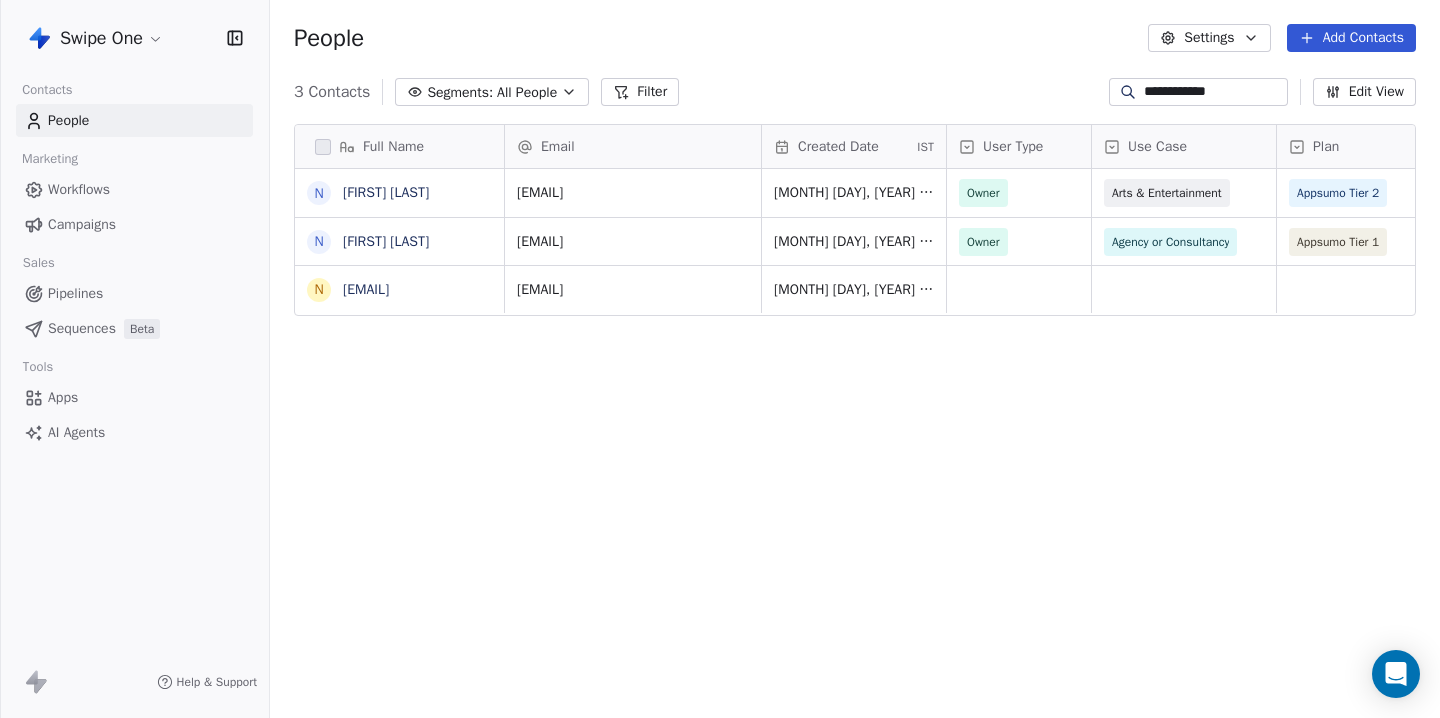 scroll, scrollTop: 1, scrollLeft: 1, axis: both 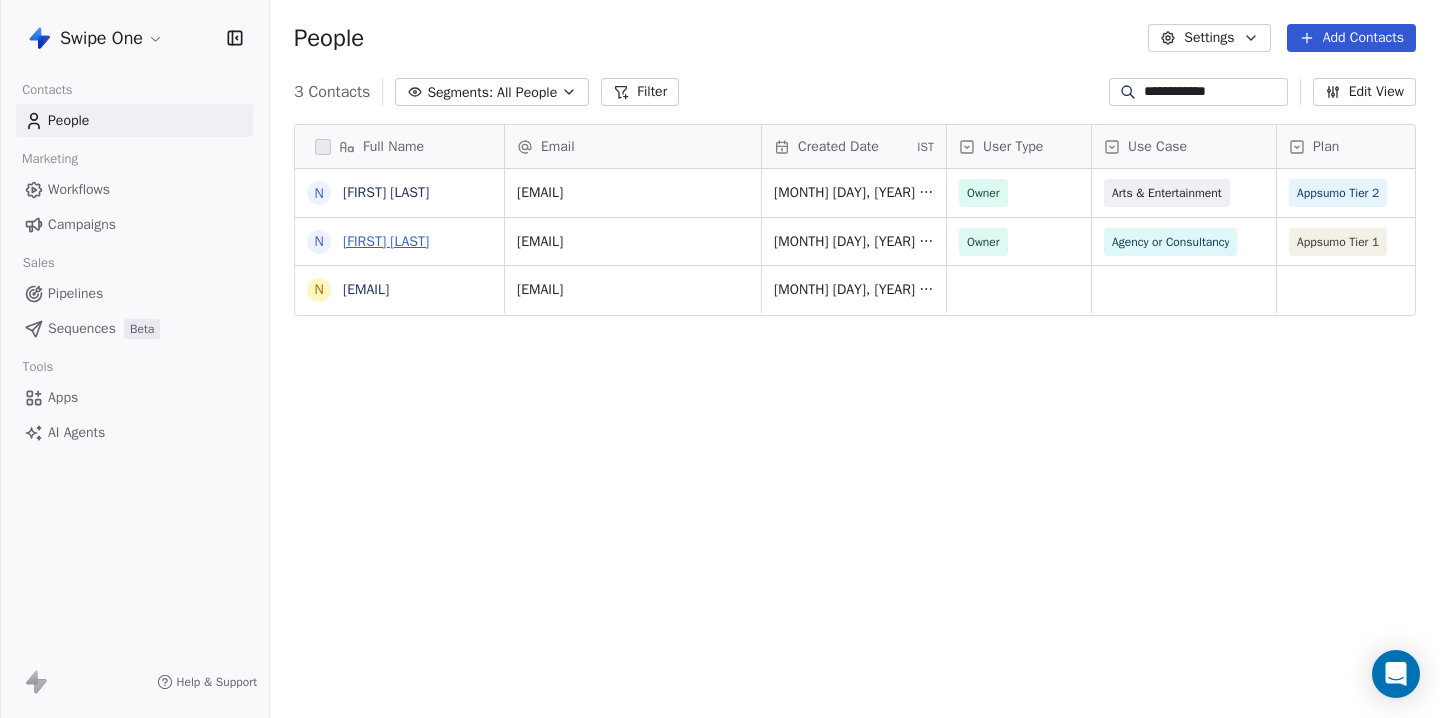 click on "[FIRST] [LAST]" at bounding box center [386, 241] 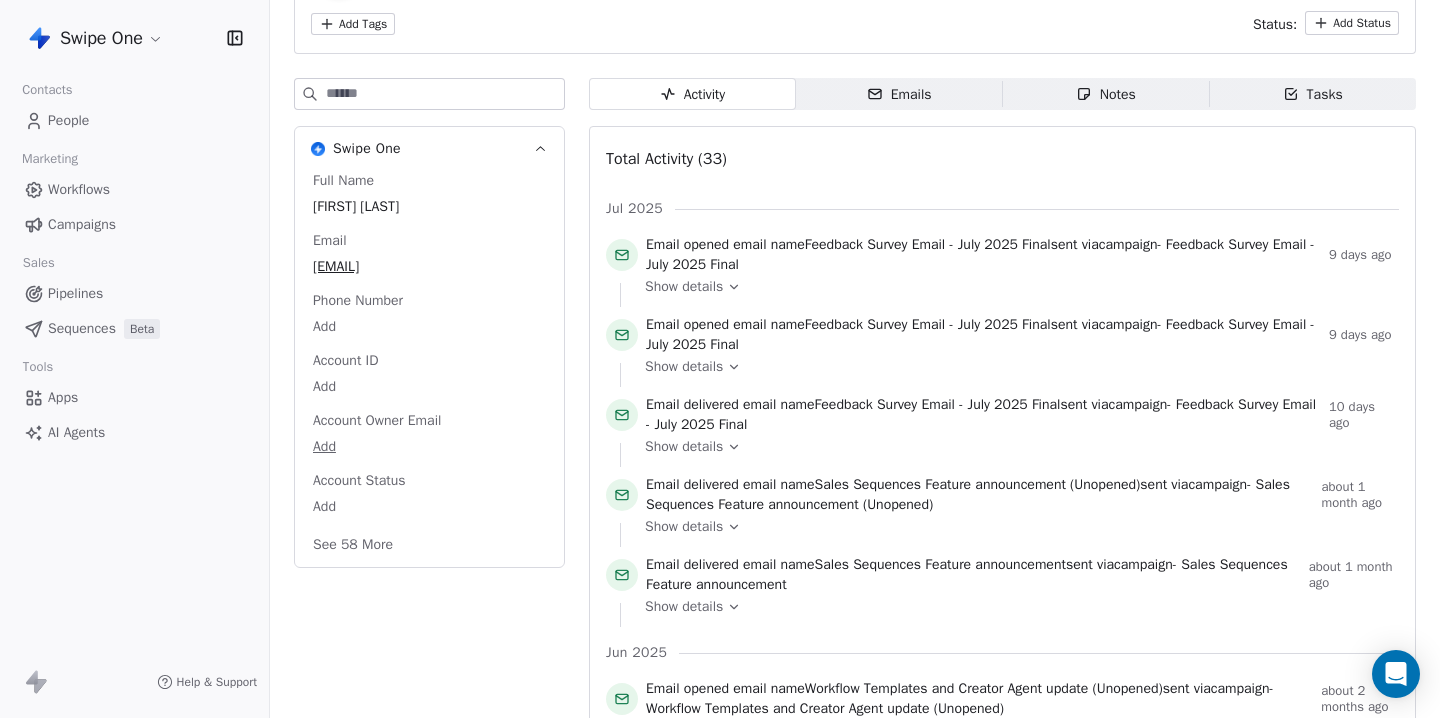 scroll, scrollTop: 0, scrollLeft: 0, axis: both 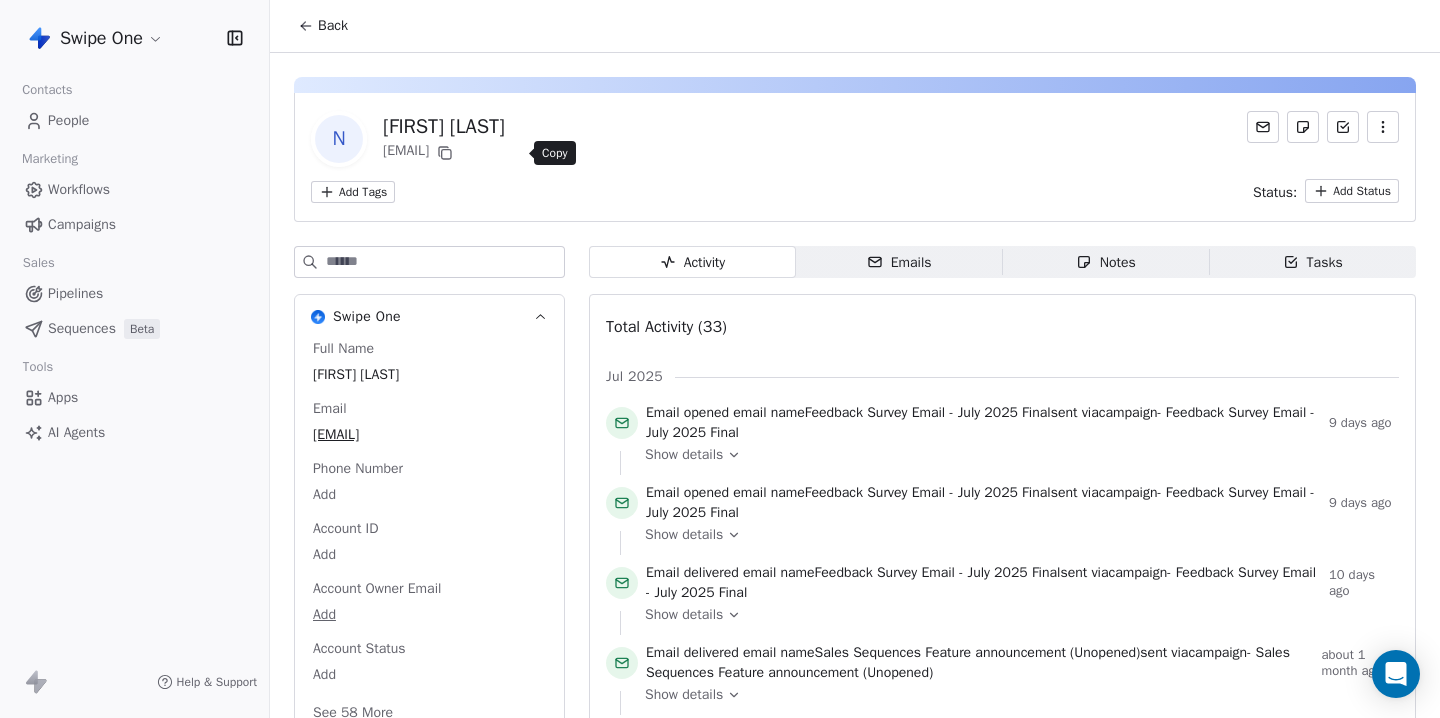 click 